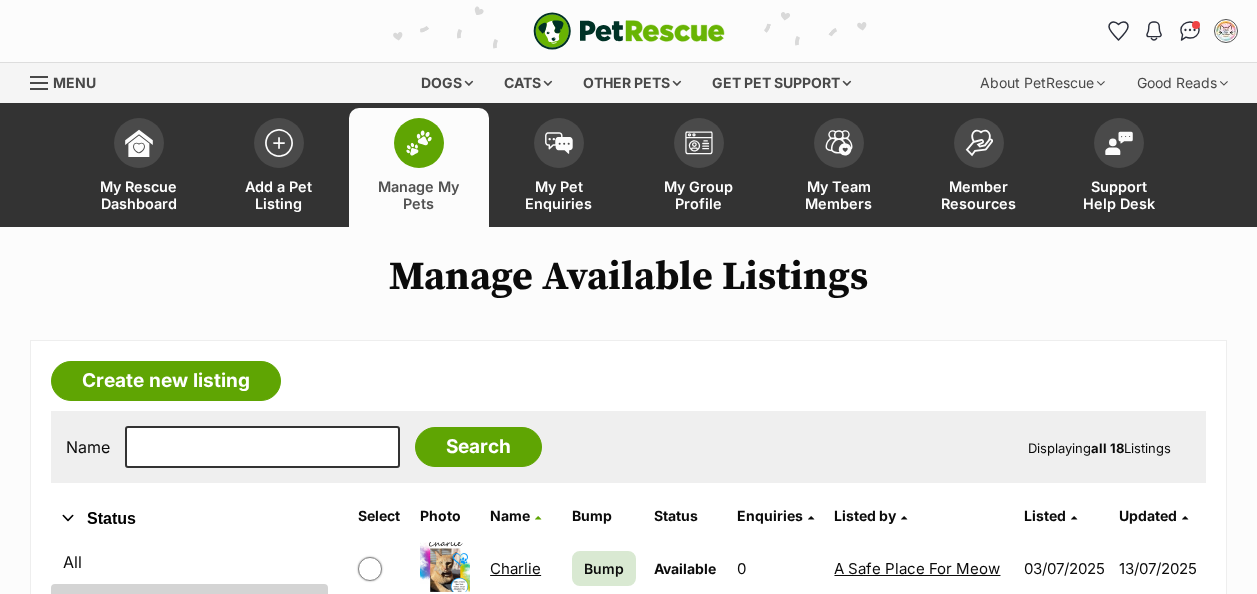 scroll, scrollTop: 0, scrollLeft: 0, axis: both 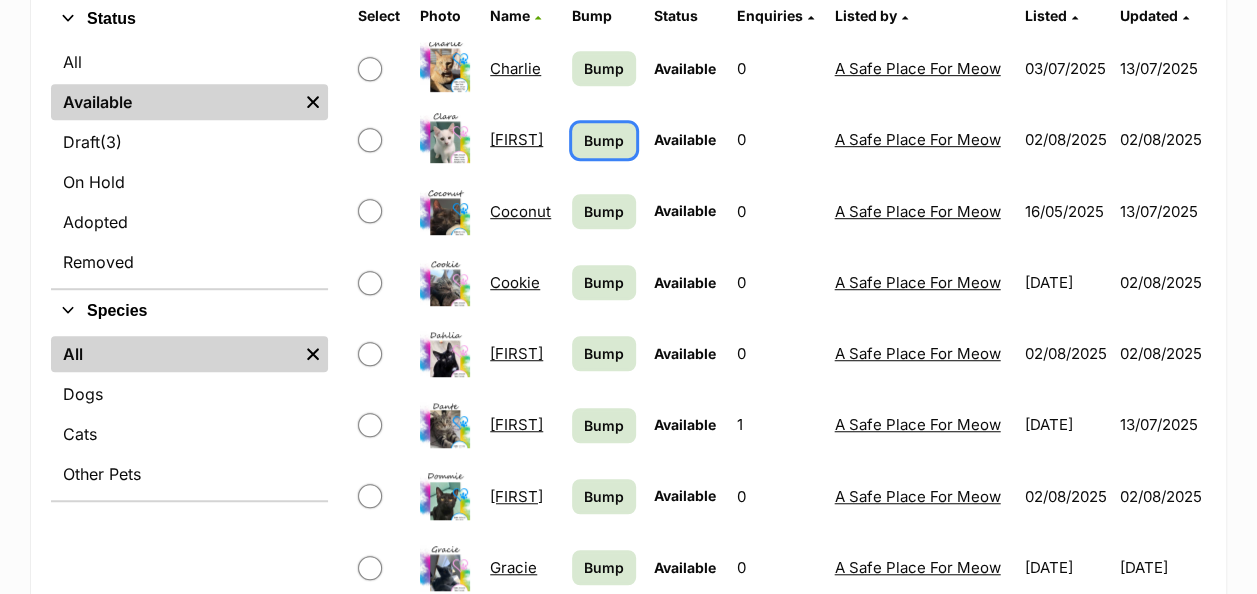 click on "Bump" at bounding box center [604, 140] 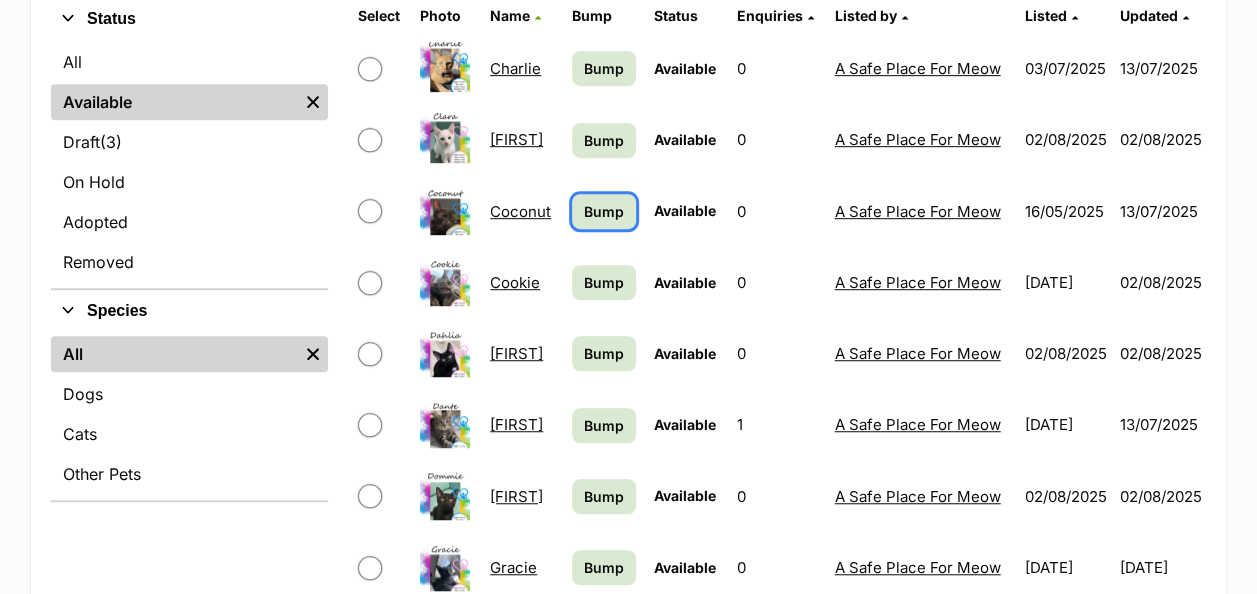 click on "Bump" at bounding box center (604, 211) 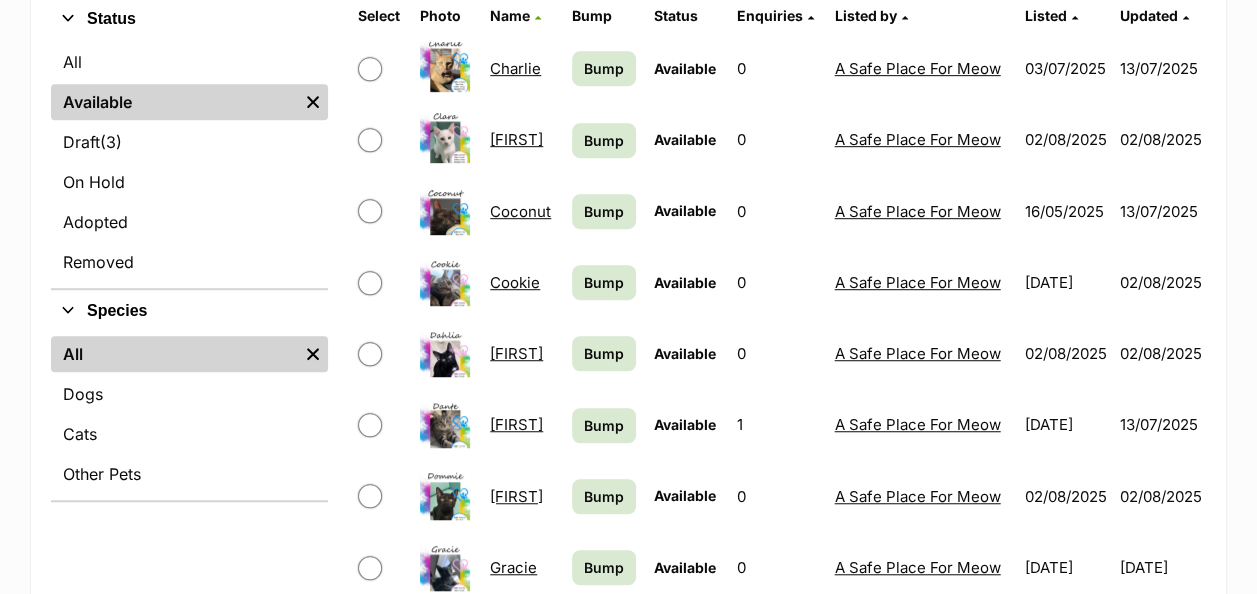 click on "Bump" at bounding box center [604, 282] 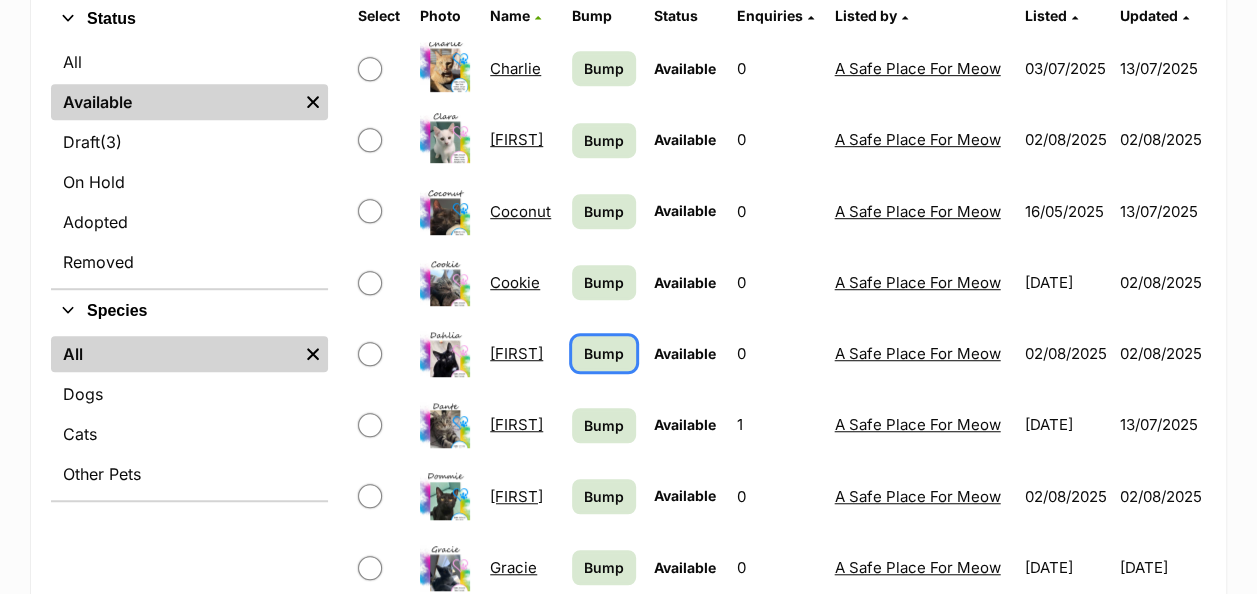 drag, startPoint x: 598, startPoint y: 348, endPoint x: 650, endPoint y: 477, distance: 139.0863 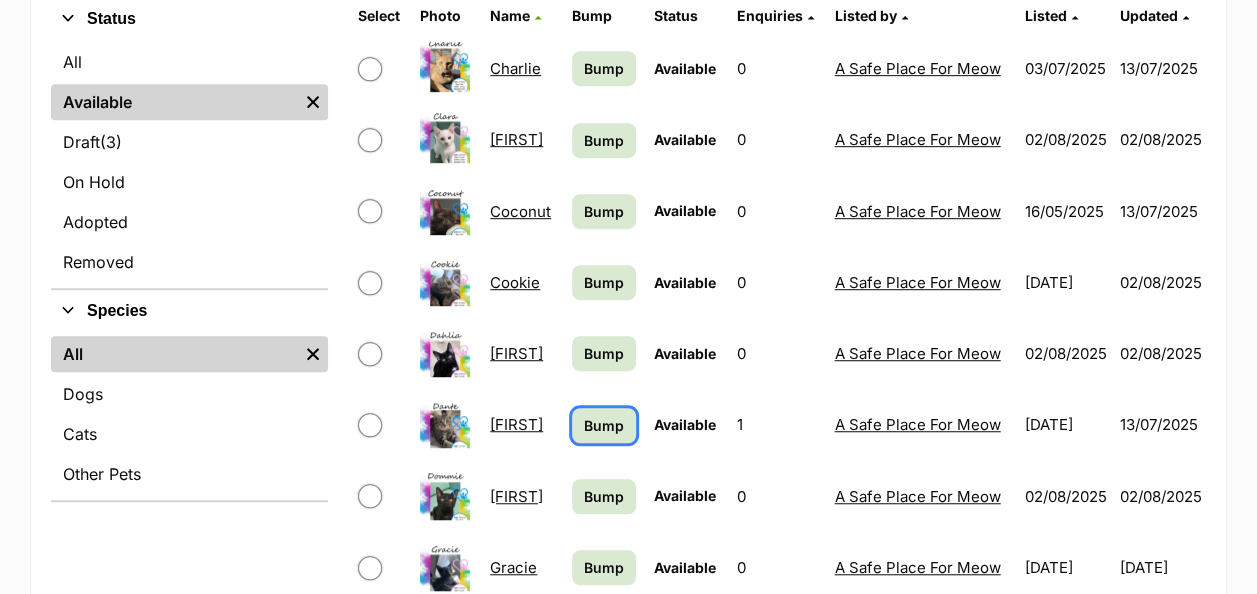 click on "Bump" at bounding box center [604, 425] 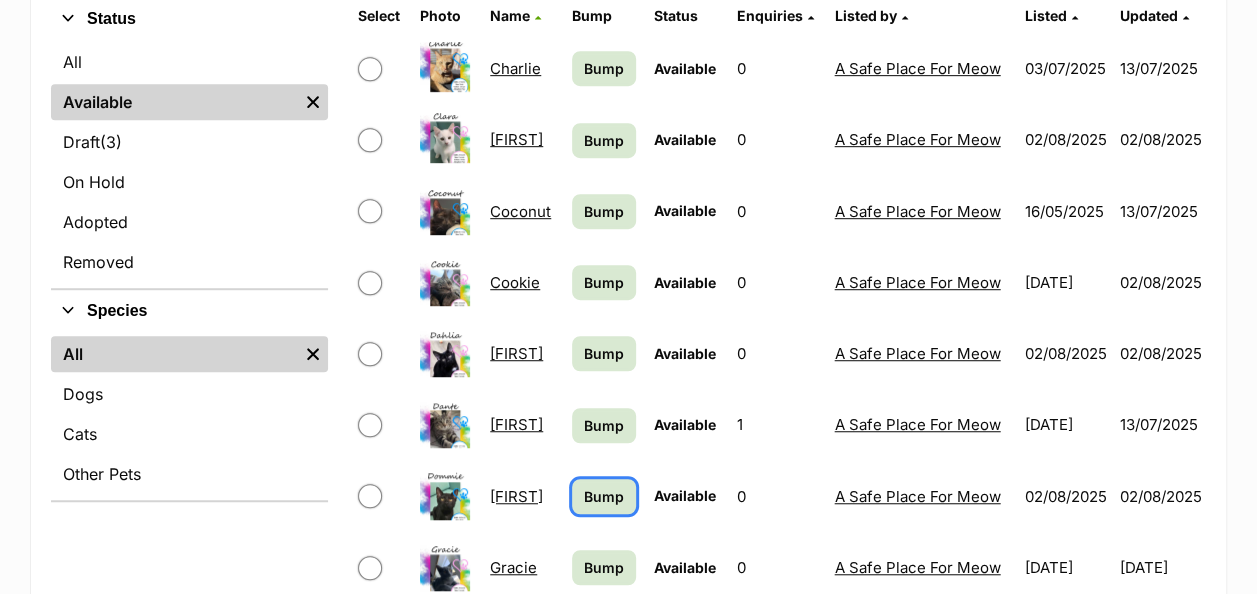 click on "Bump" at bounding box center [604, 496] 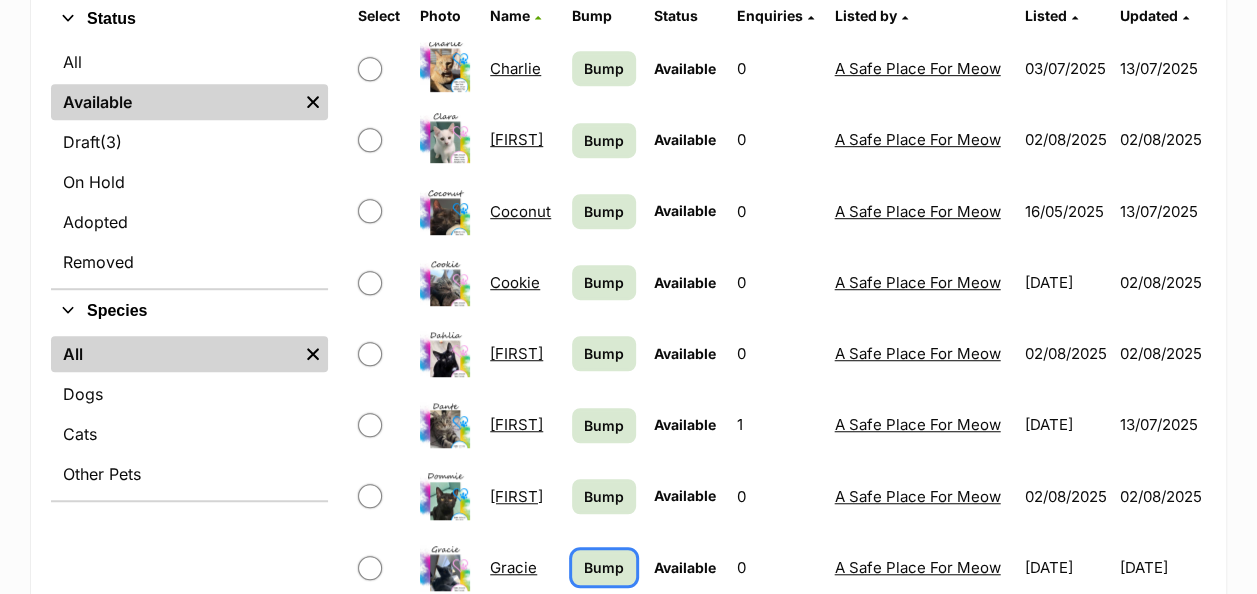 click on "Bump" at bounding box center [604, 567] 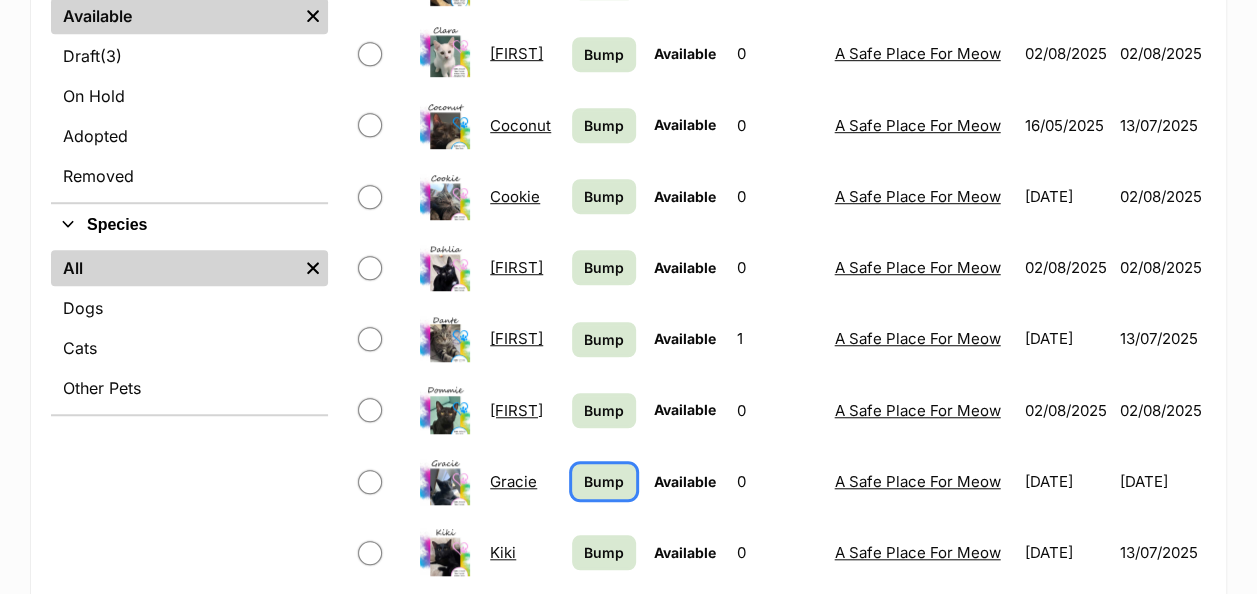 scroll, scrollTop: 700, scrollLeft: 0, axis: vertical 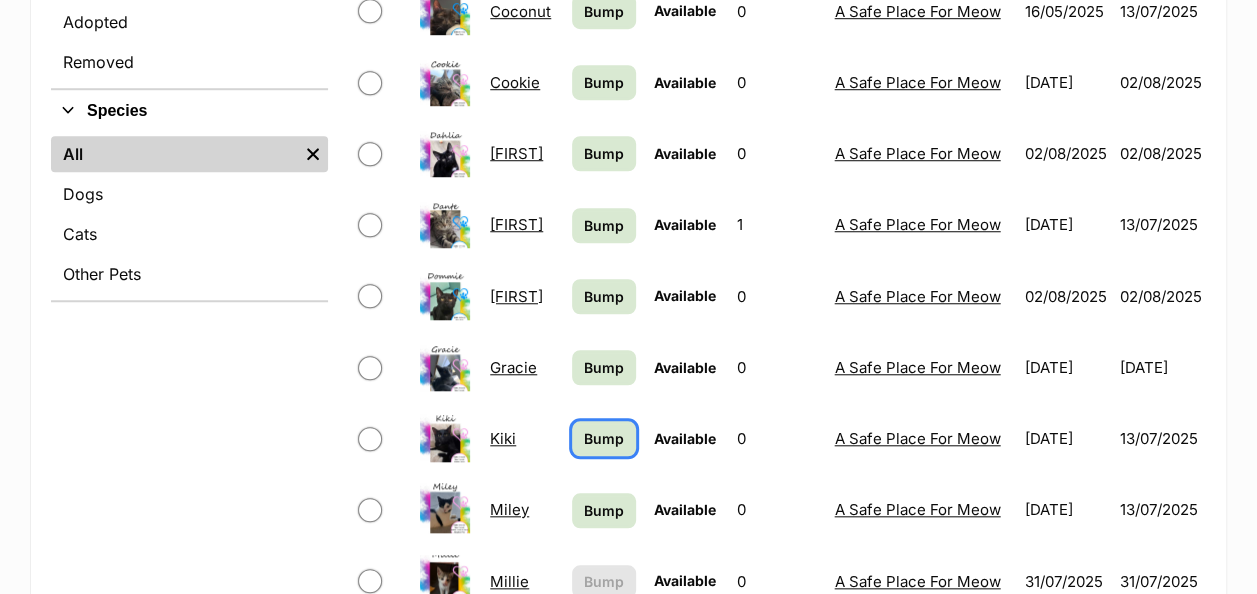 click on "Bump" at bounding box center [604, 438] 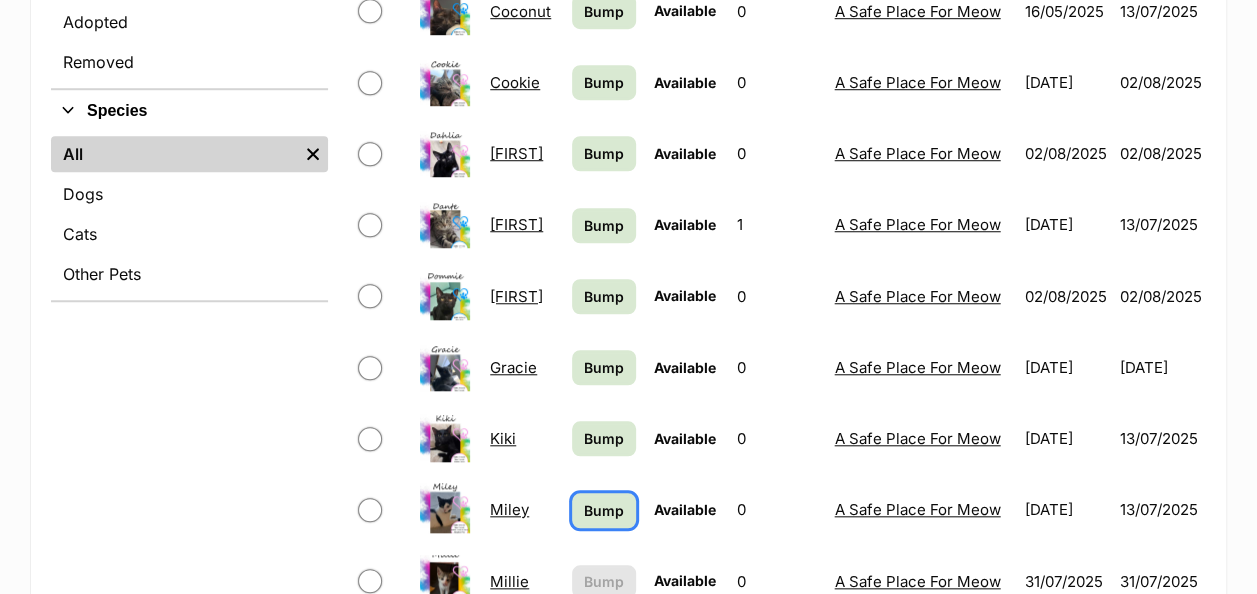 click on "Bump" at bounding box center [604, 510] 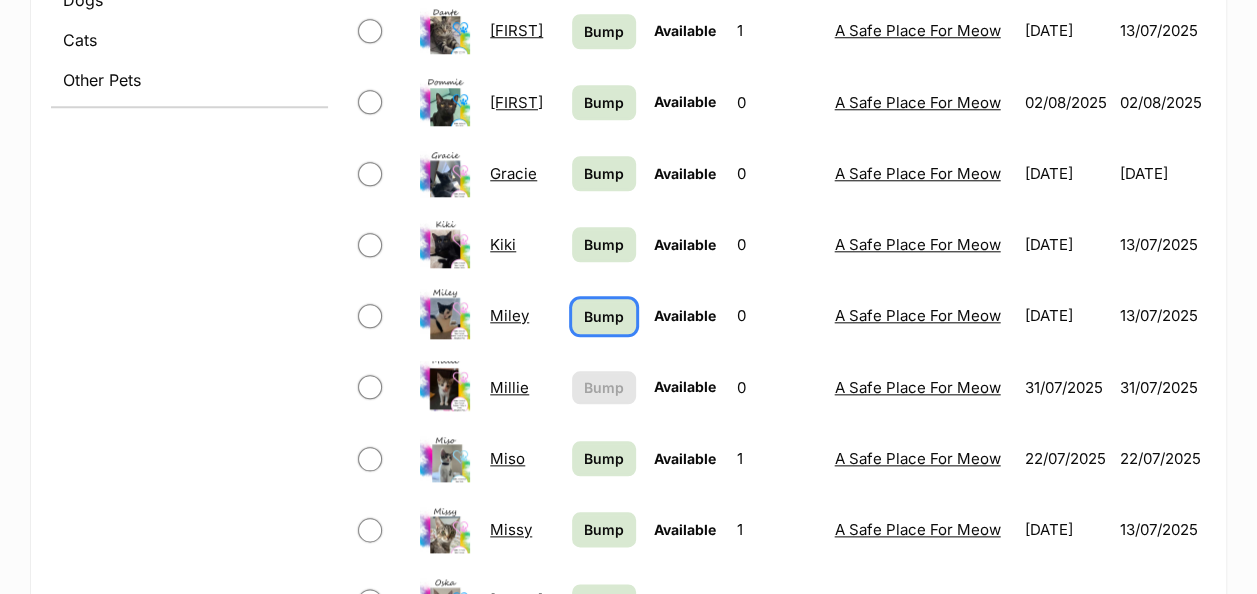 scroll, scrollTop: 900, scrollLeft: 0, axis: vertical 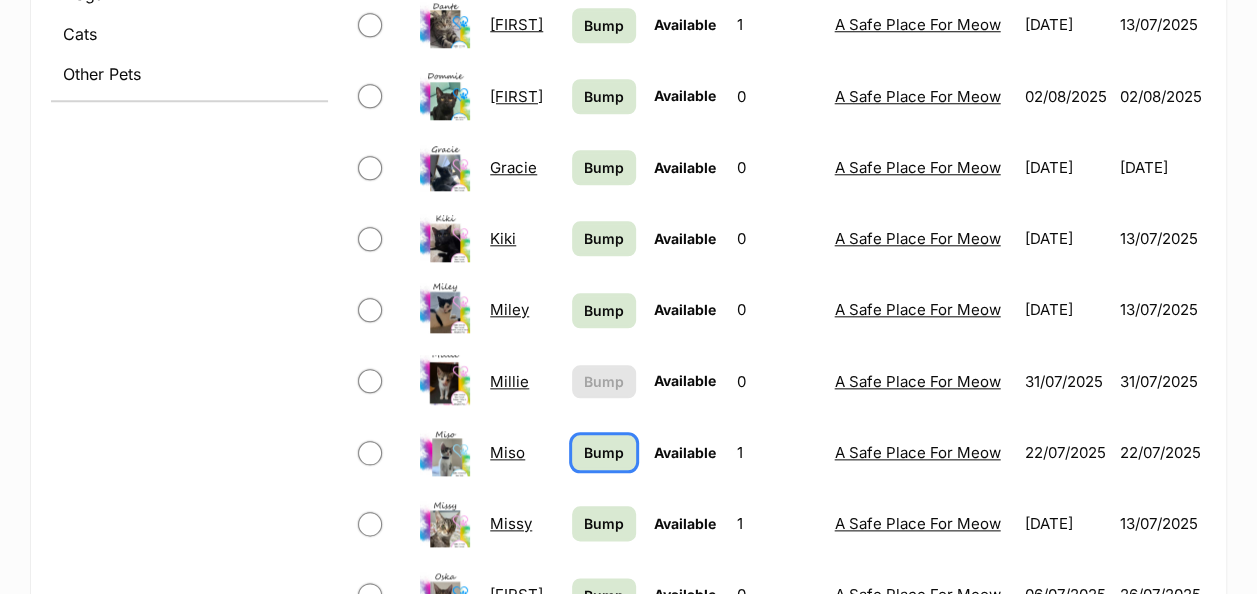 drag, startPoint x: 627, startPoint y: 446, endPoint x: 615, endPoint y: 494, distance: 49.47727 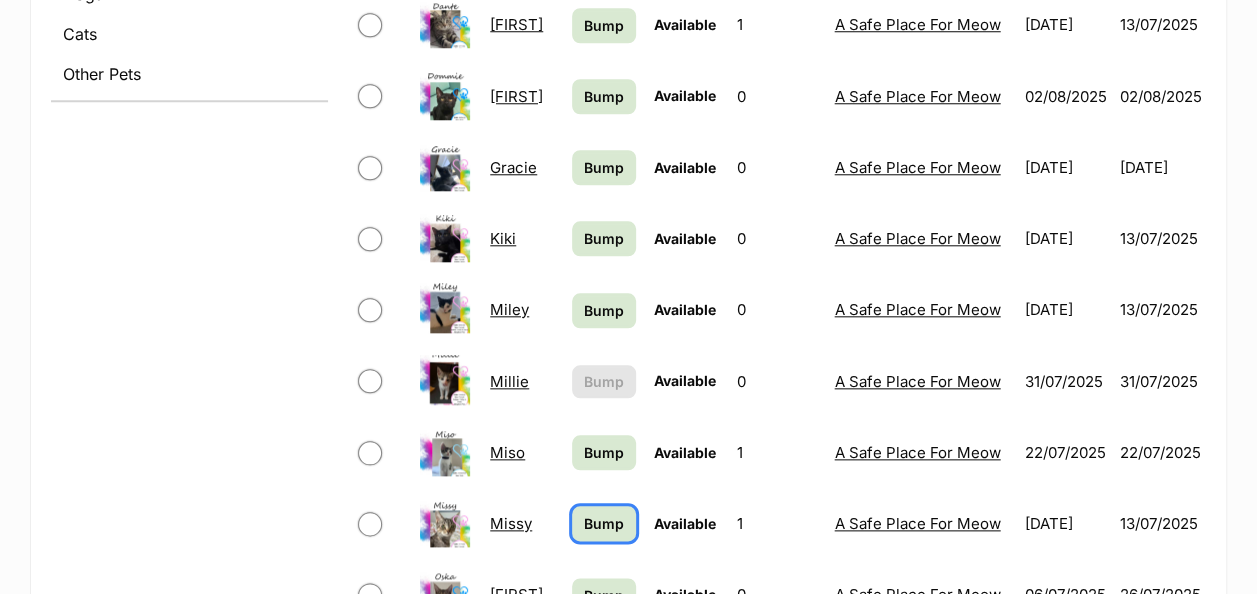 drag, startPoint x: 601, startPoint y: 524, endPoint x: 636, endPoint y: 516, distance: 35.902645 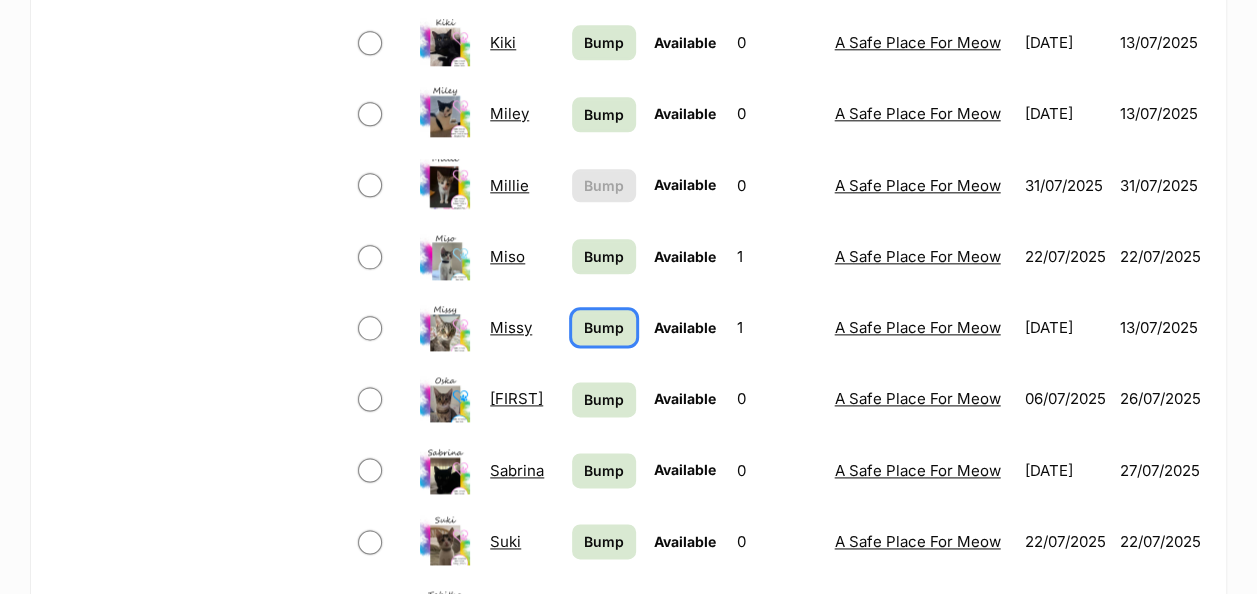 scroll, scrollTop: 1100, scrollLeft: 0, axis: vertical 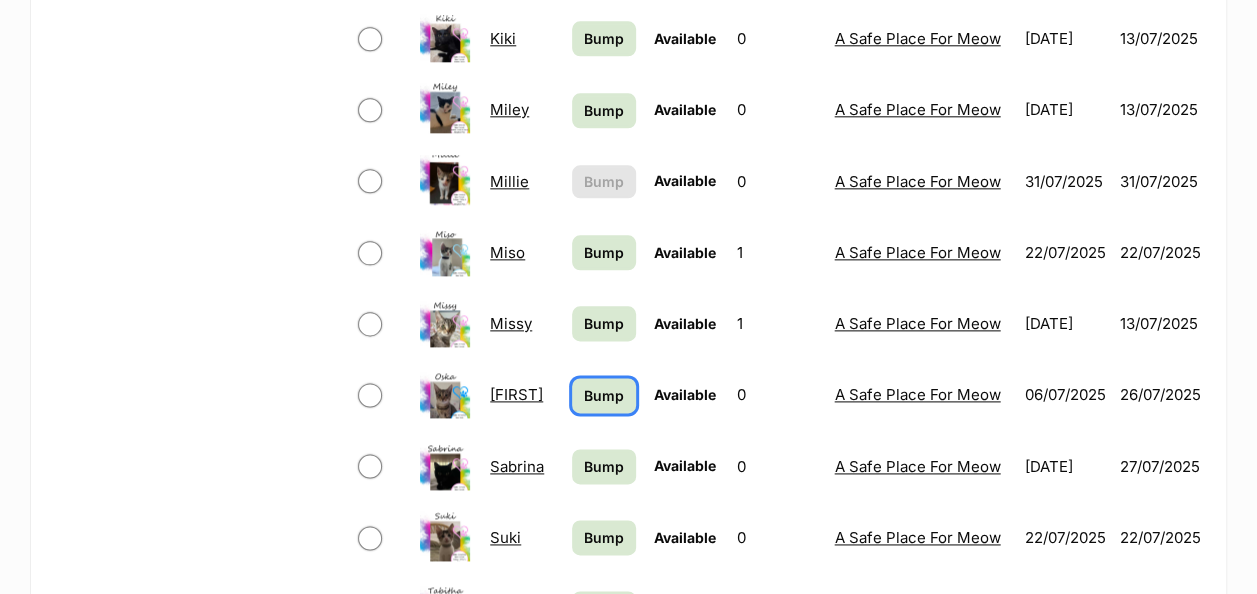 drag, startPoint x: 593, startPoint y: 384, endPoint x: 597, endPoint y: 449, distance: 65.12296 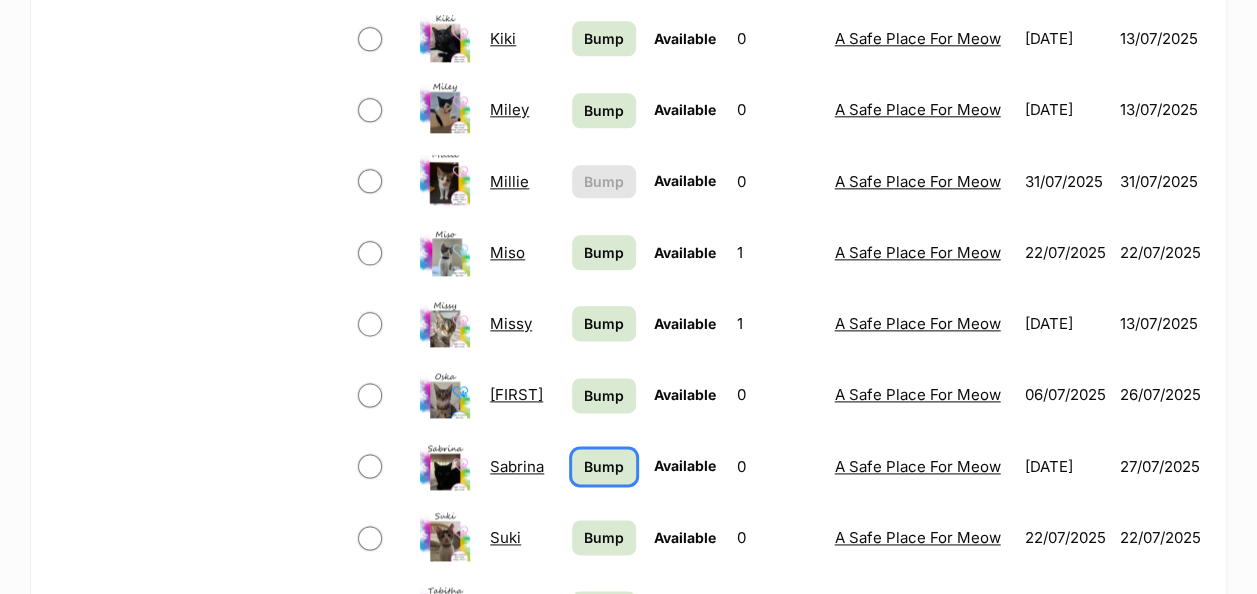 click on "Bump" at bounding box center (604, 466) 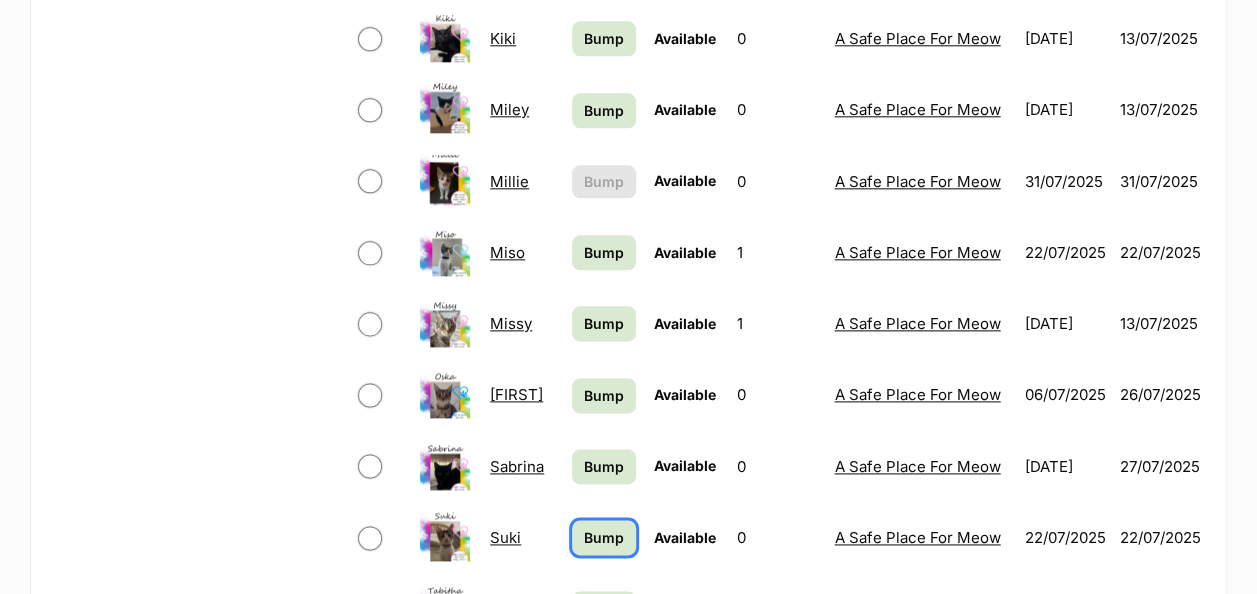 drag, startPoint x: 600, startPoint y: 538, endPoint x: 646, endPoint y: 524, distance: 48.08326 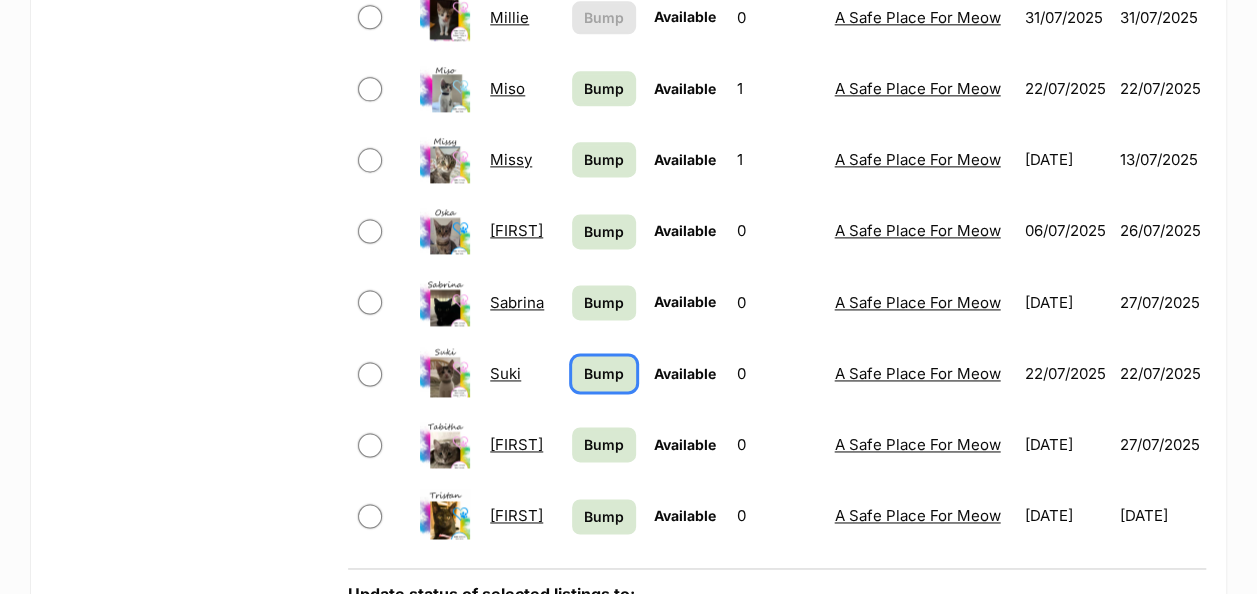 scroll, scrollTop: 1400, scrollLeft: 0, axis: vertical 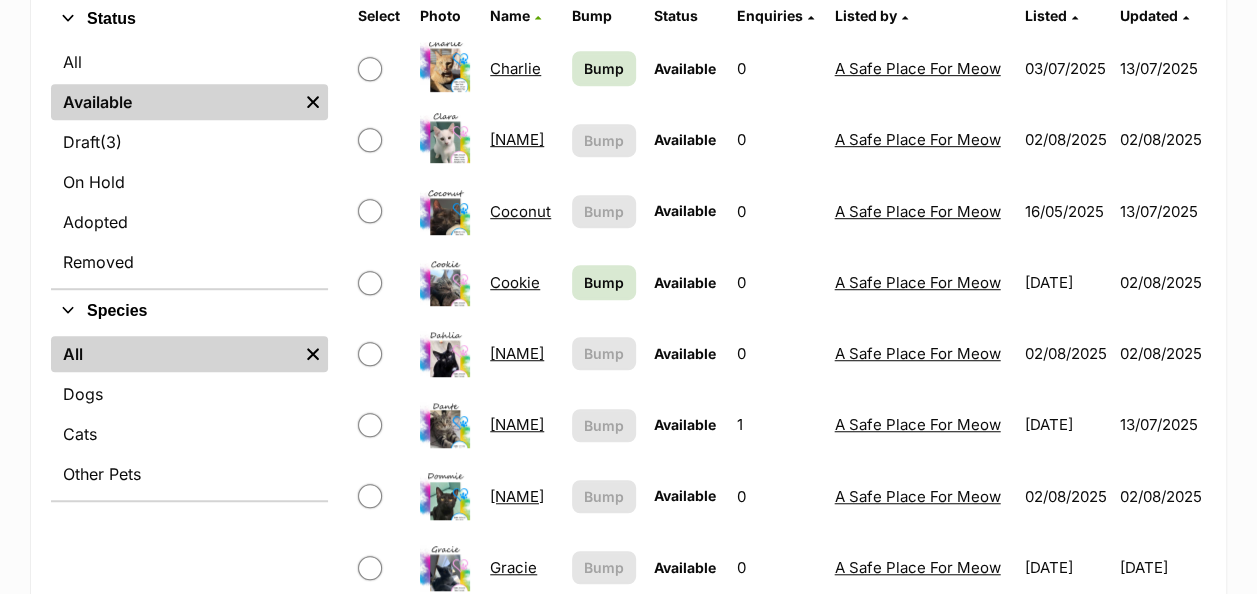 click on "[NAME]" at bounding box center (517, 424) 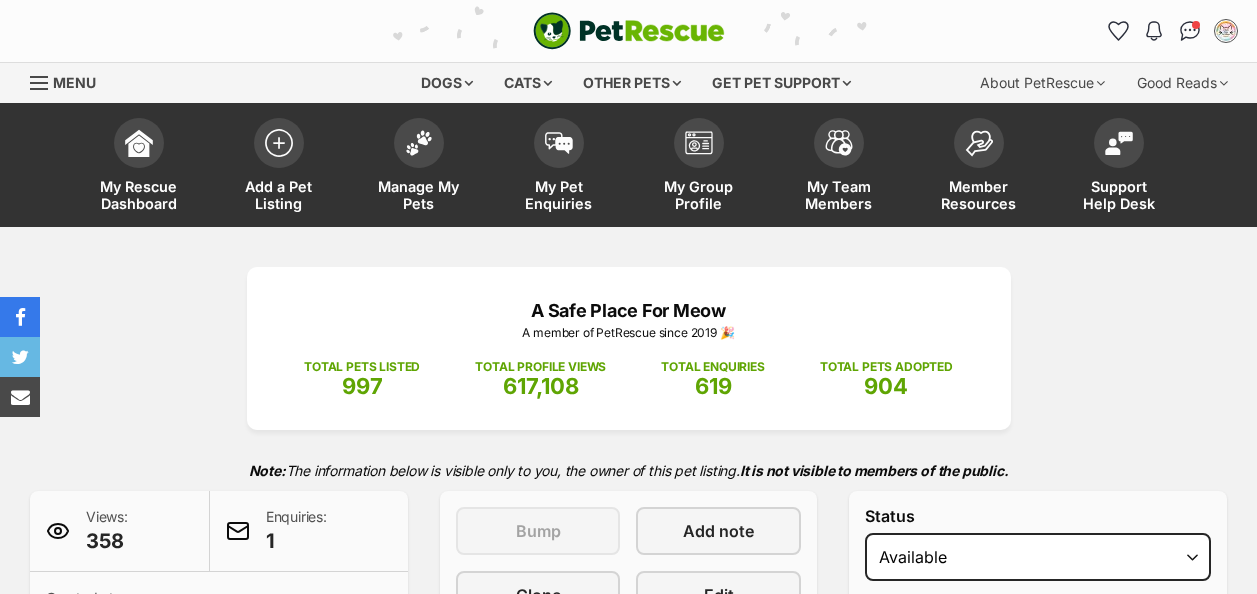 scroll, scrollTop: 0, scrollLeft: 0, axis: both 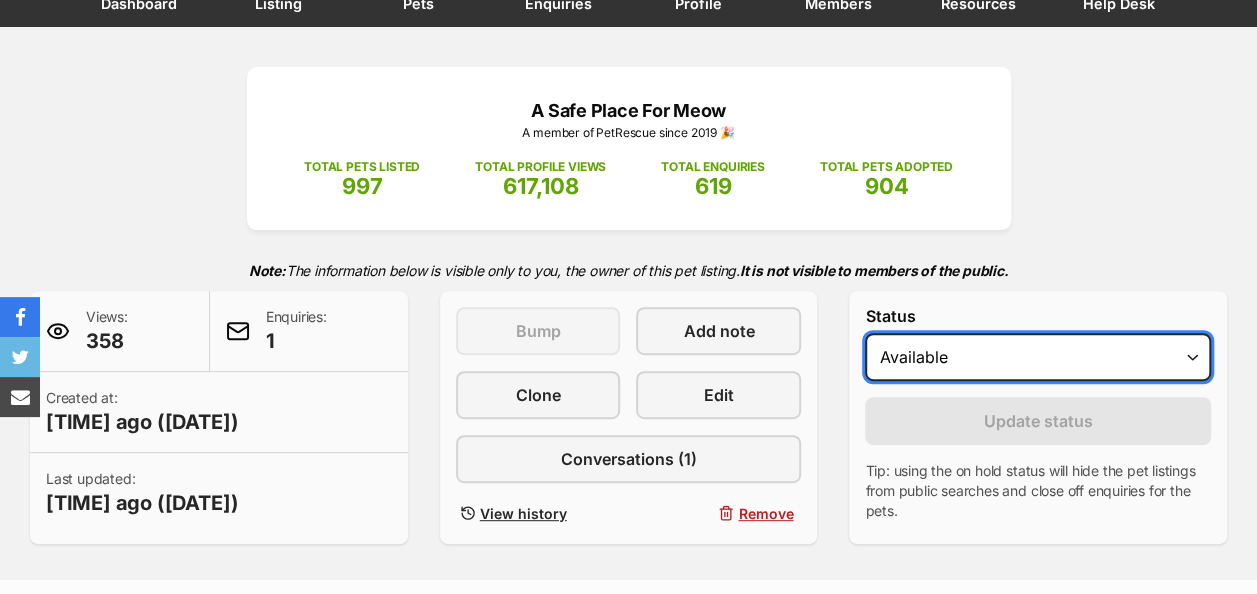 click on "Draft - not available as listing has enquires
Available
On hold
Adopted" at bounding box center [1038, 357] 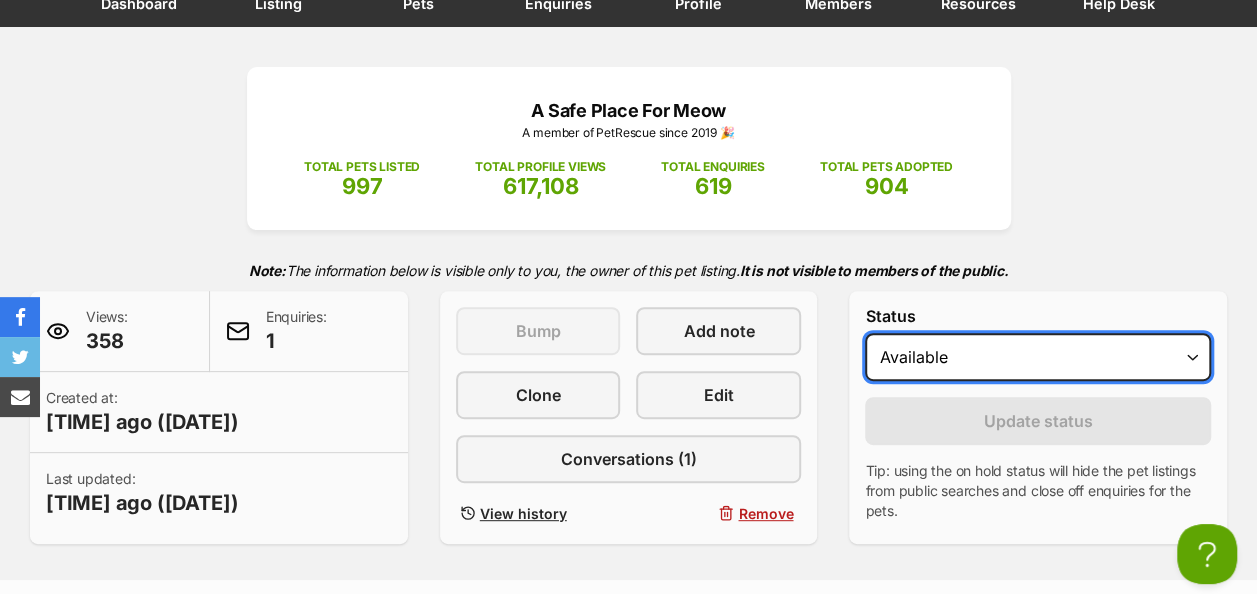 scroll, scrollTop: 0, scrollLeft: 0, axis: both 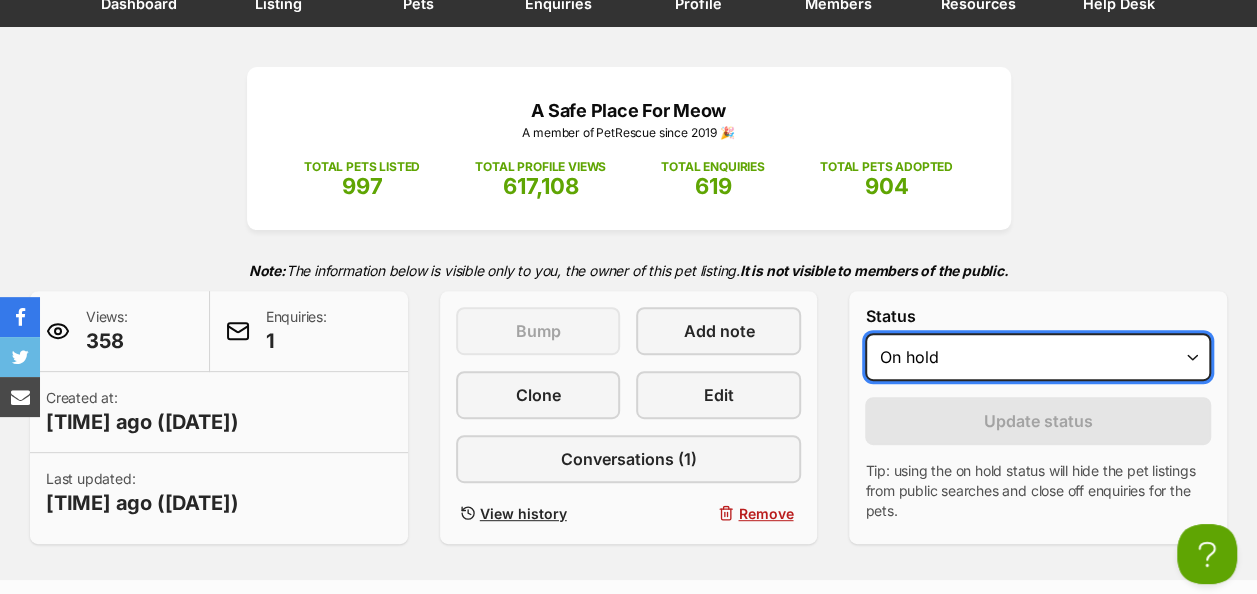 click on "Draft - not available as listing has enquires
Available
On hold
Adopted" at bounding box center [1038, 357] 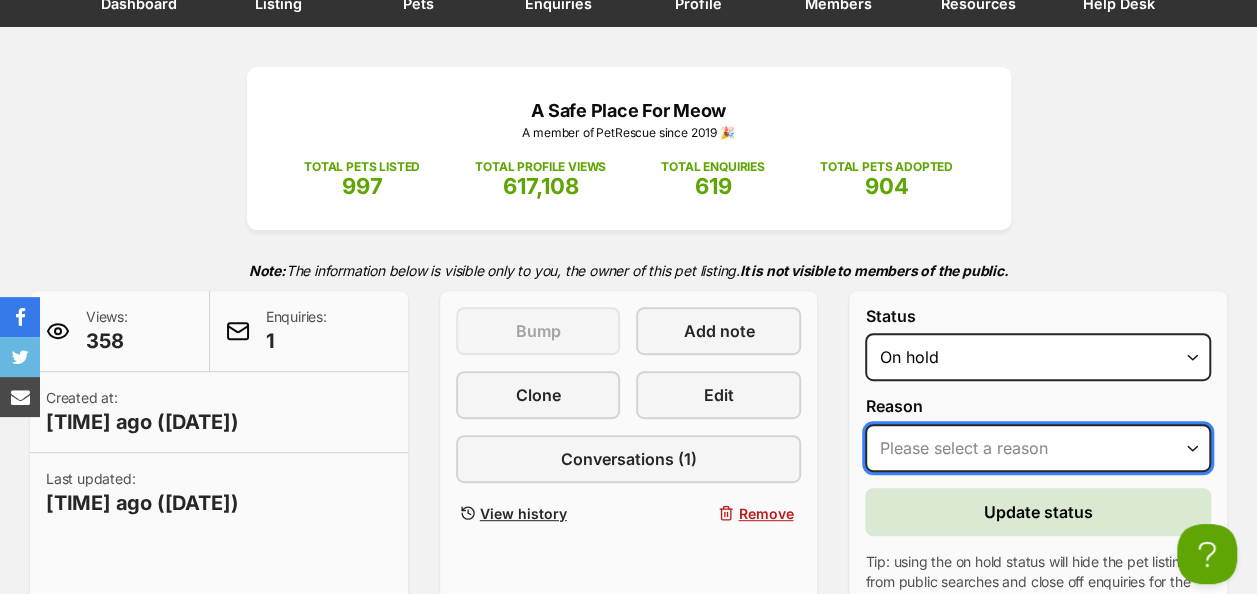 click on "Please select a reason
Medical reasons
Reviewing applications
Adoption pending
Other" at bounding box center [1038, 448] 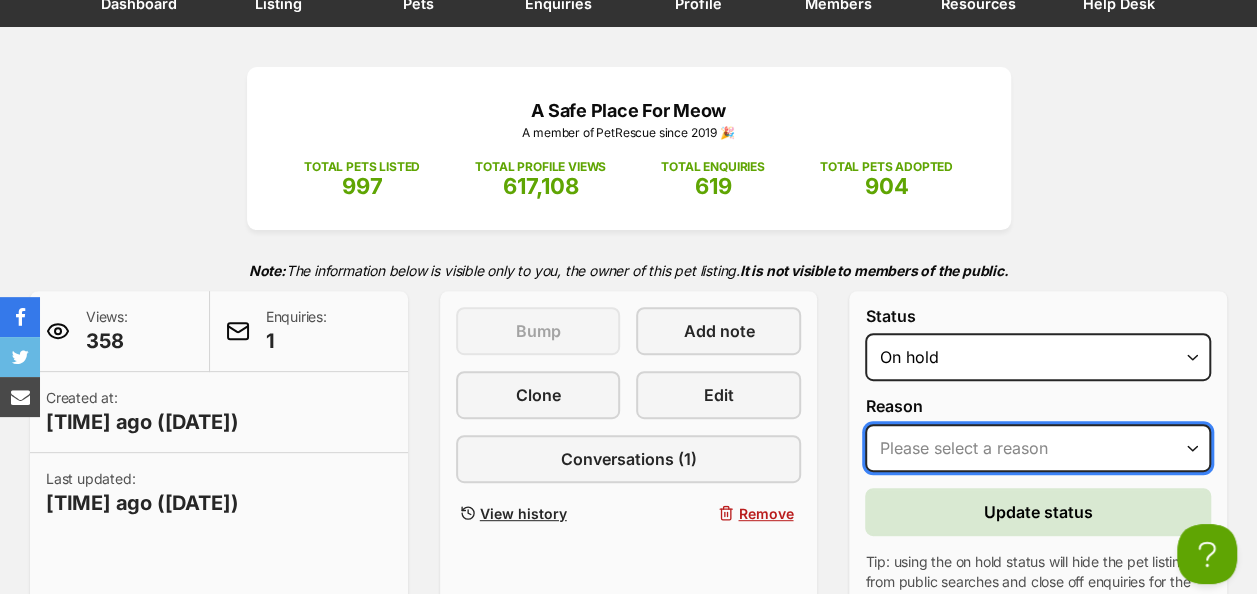 select on "adoption_pending" 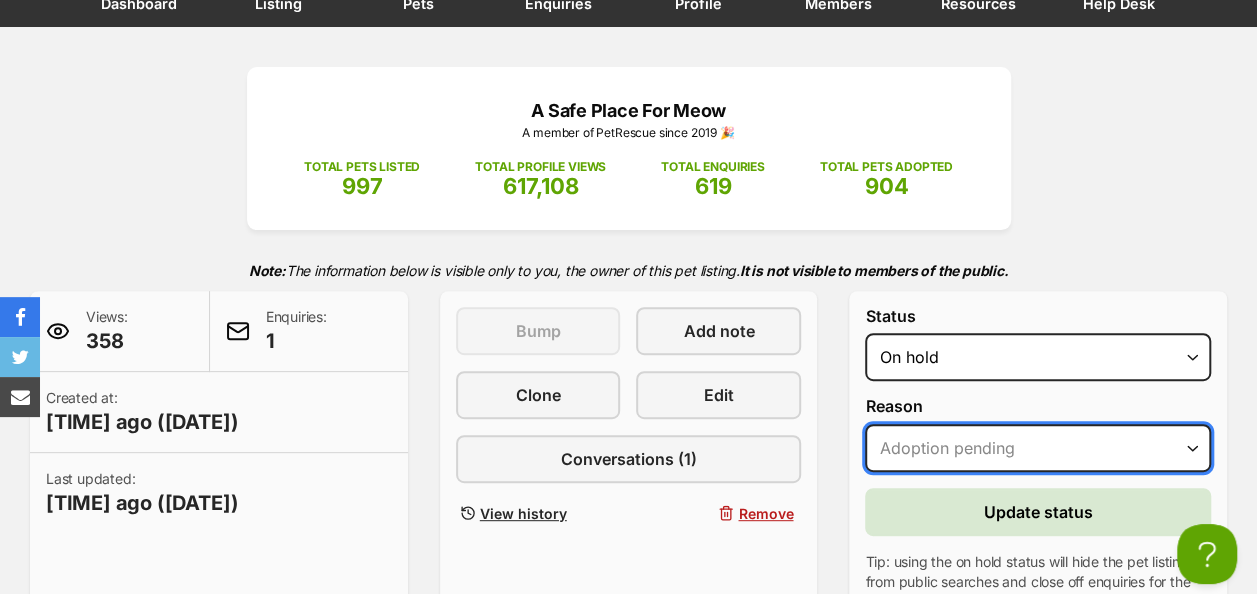 click on "Please select a reason
Medical reasons
Reviewing applications
Adoption pending
Other" at bounding box center (1038, 448) 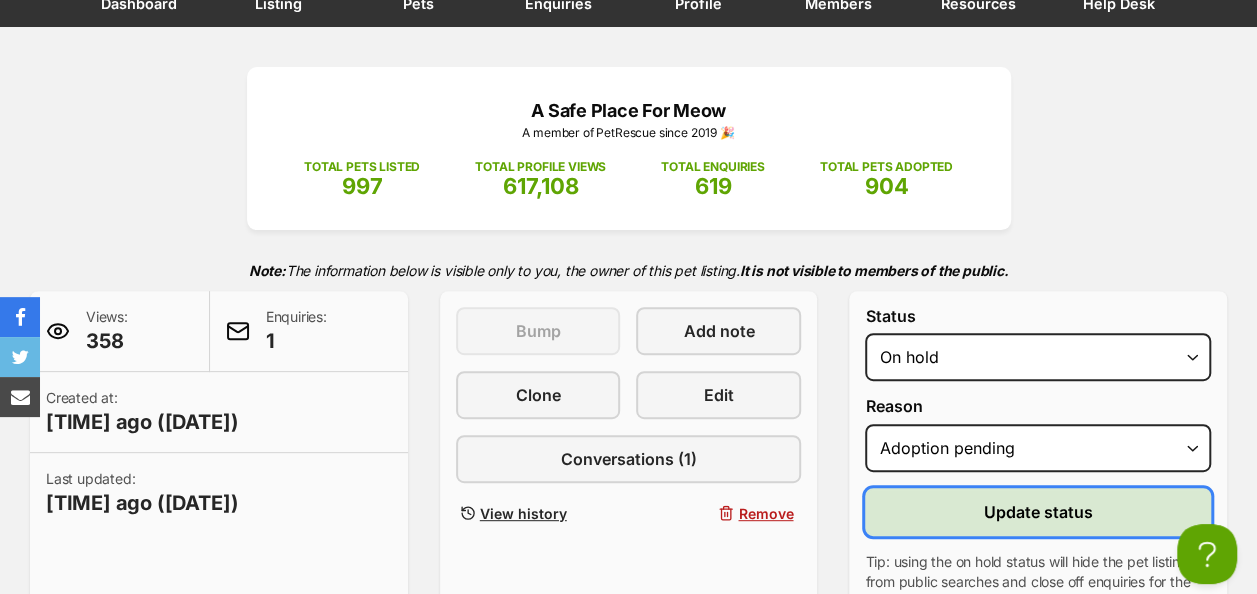 click on "Update status" at bounding box center (1038, 512) 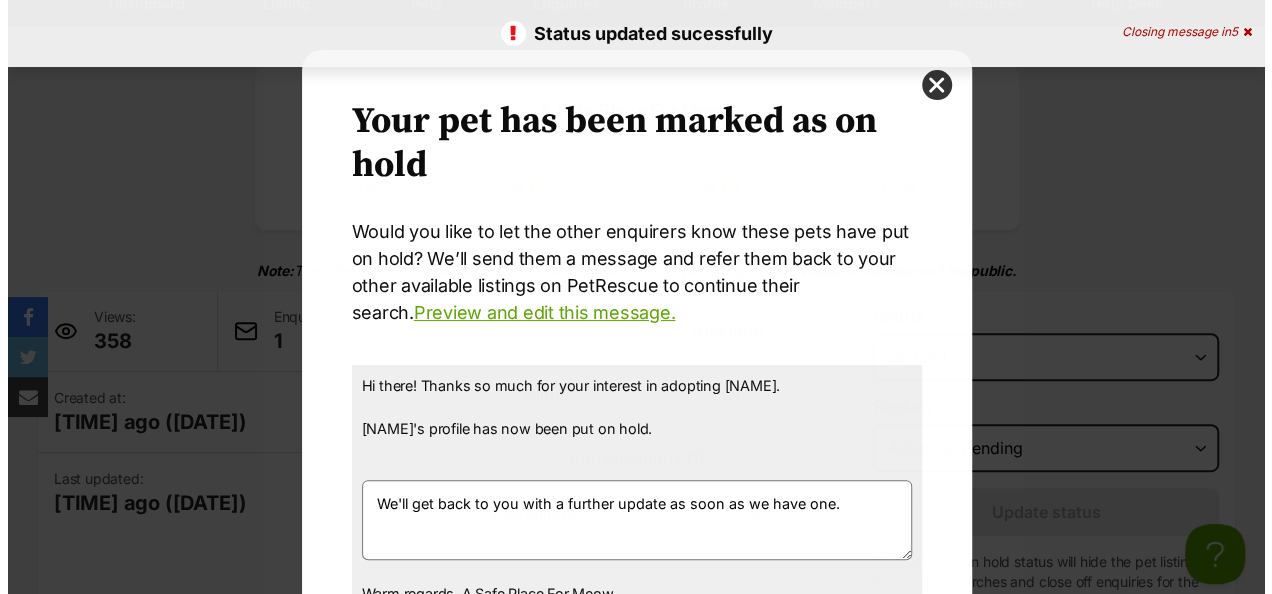 scroll, scrollTop: 0, scrollLeft: 0, axis: both 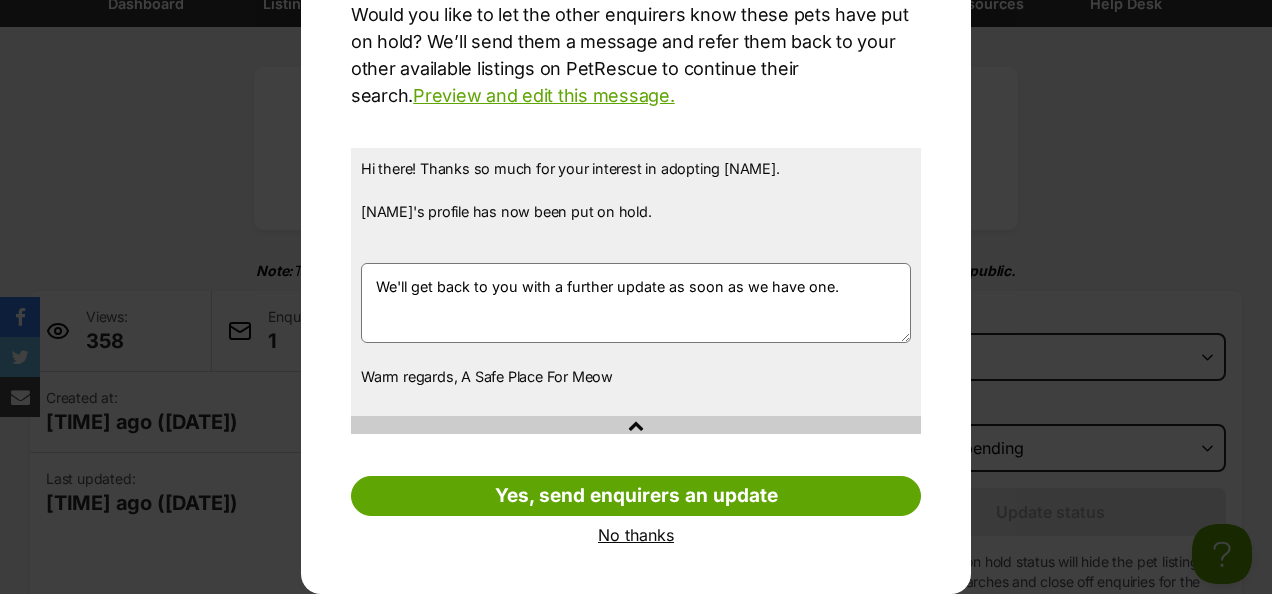 click on "No thanks" at bounding box center (636, 535) 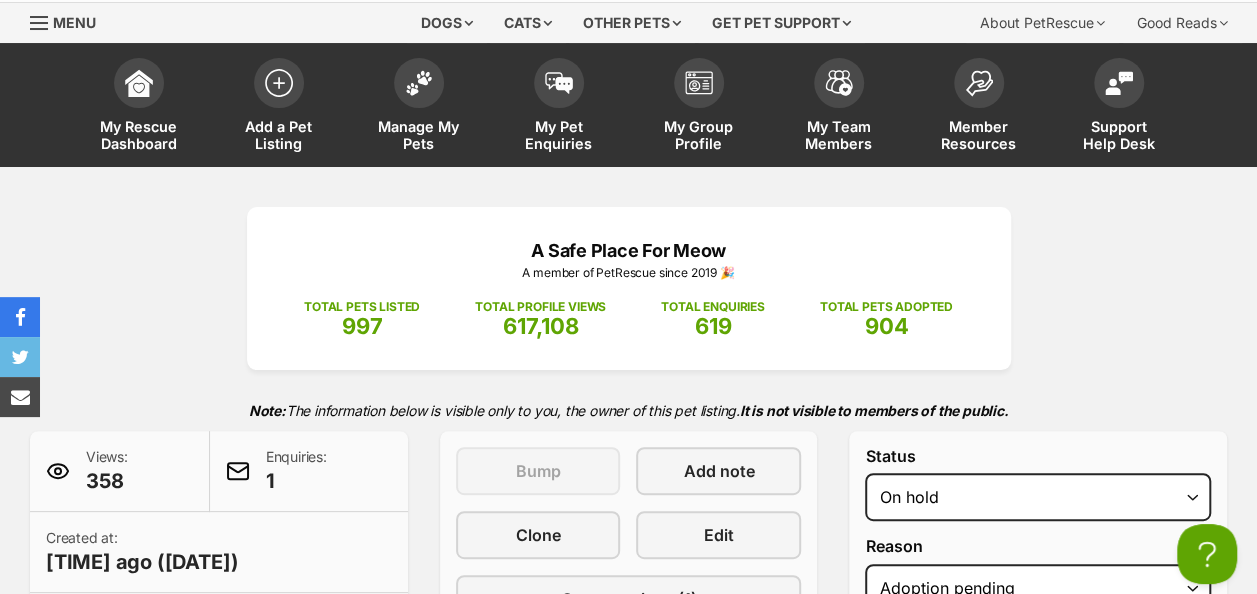 scroll, scrollTop: 0, scrollLeft: 0, axis: both 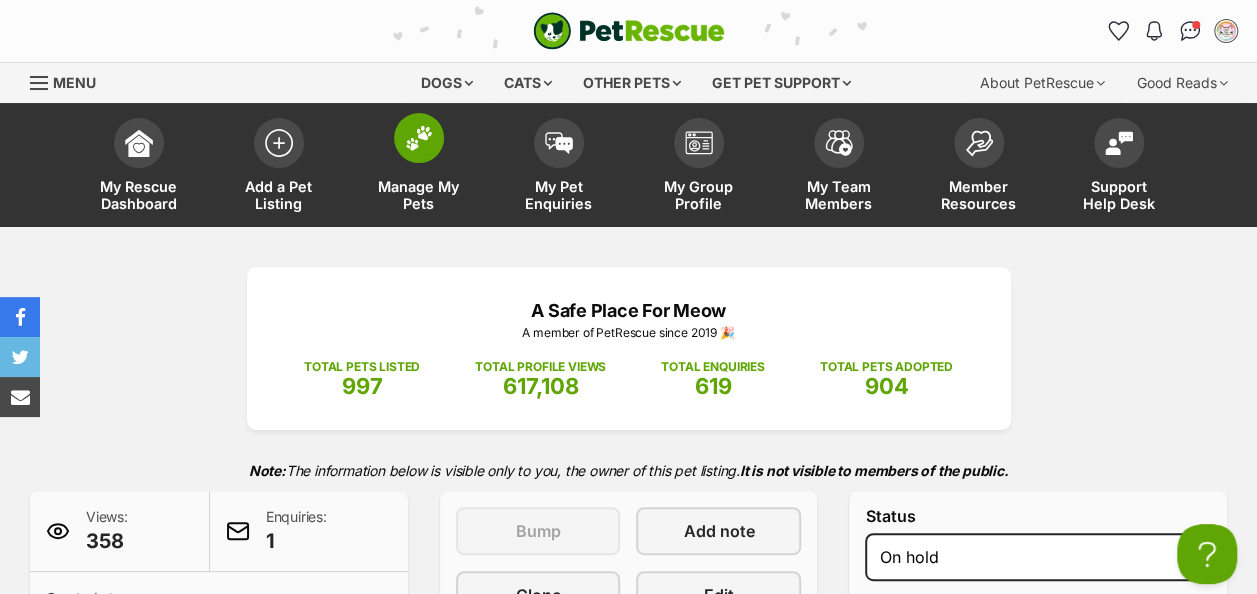 click at bounding box center (419, 138) 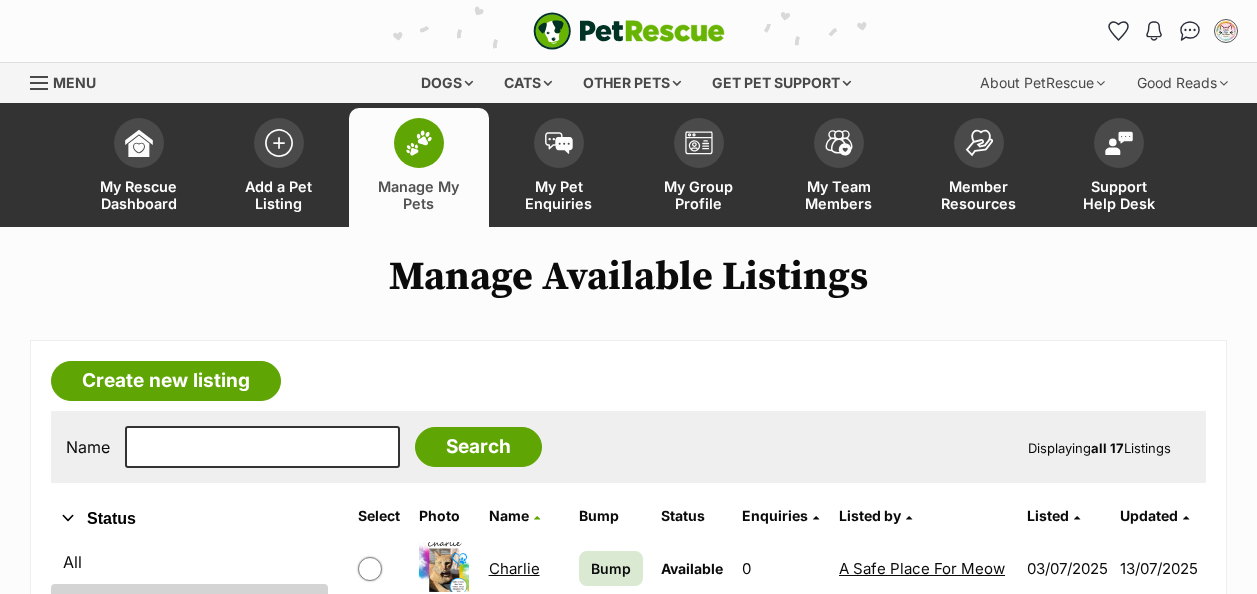 scroll, scrollTop: 0, scrollLeft: 0, axis: both 